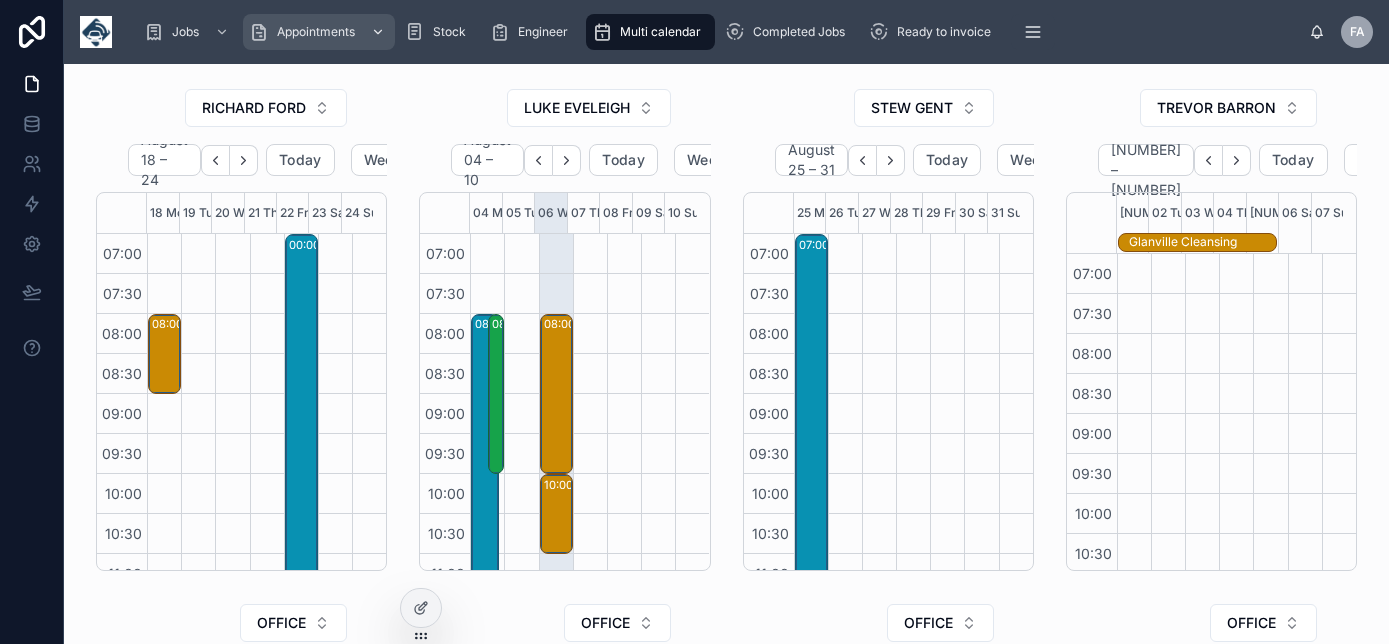 scroll, scrollTop: 0, scrollLeft: 0, axis: both 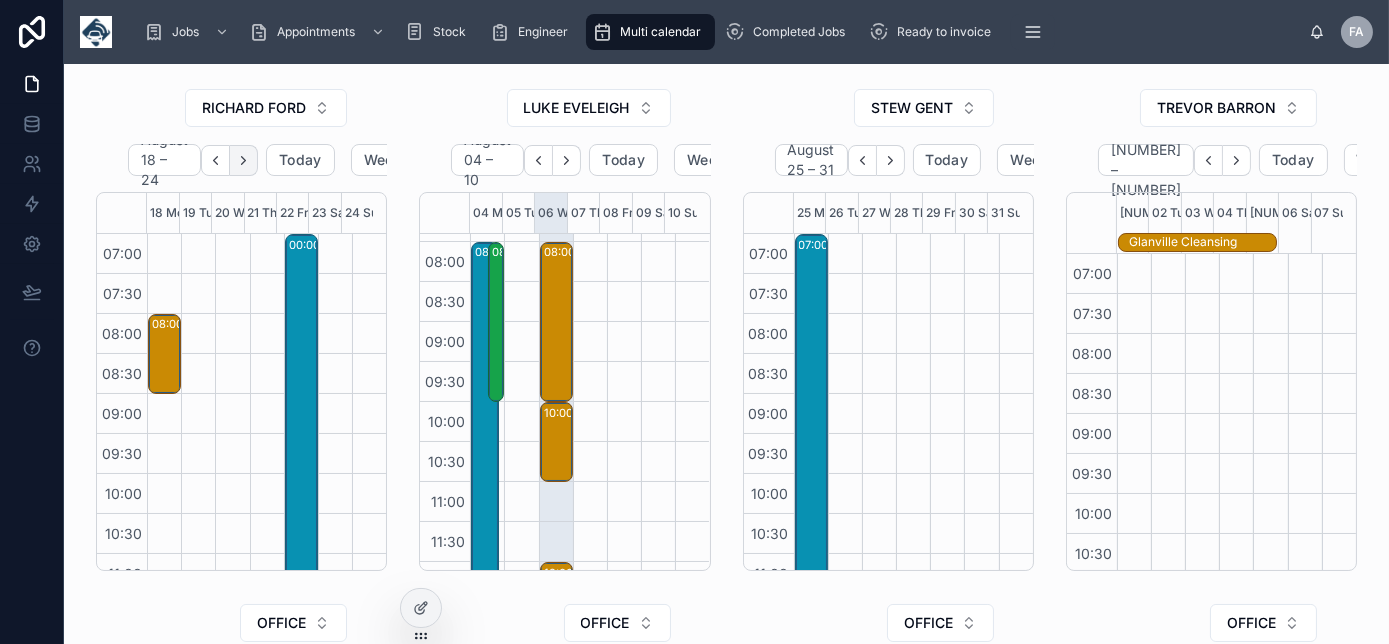 click 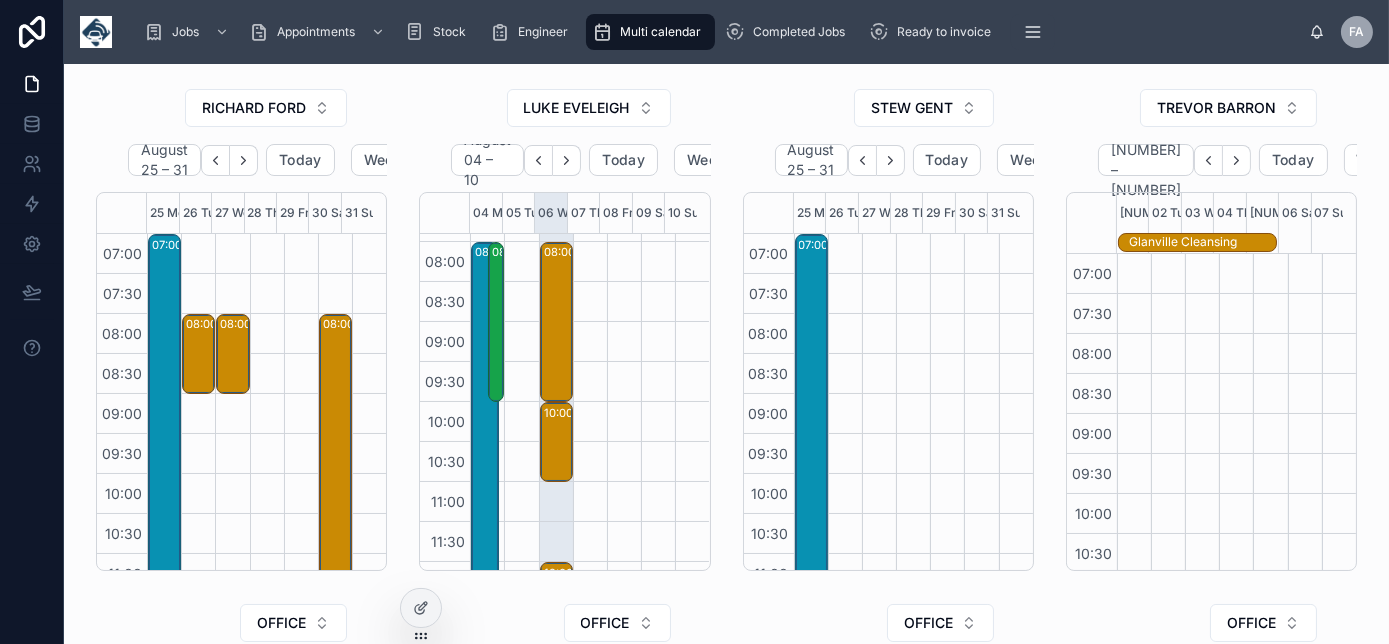 click 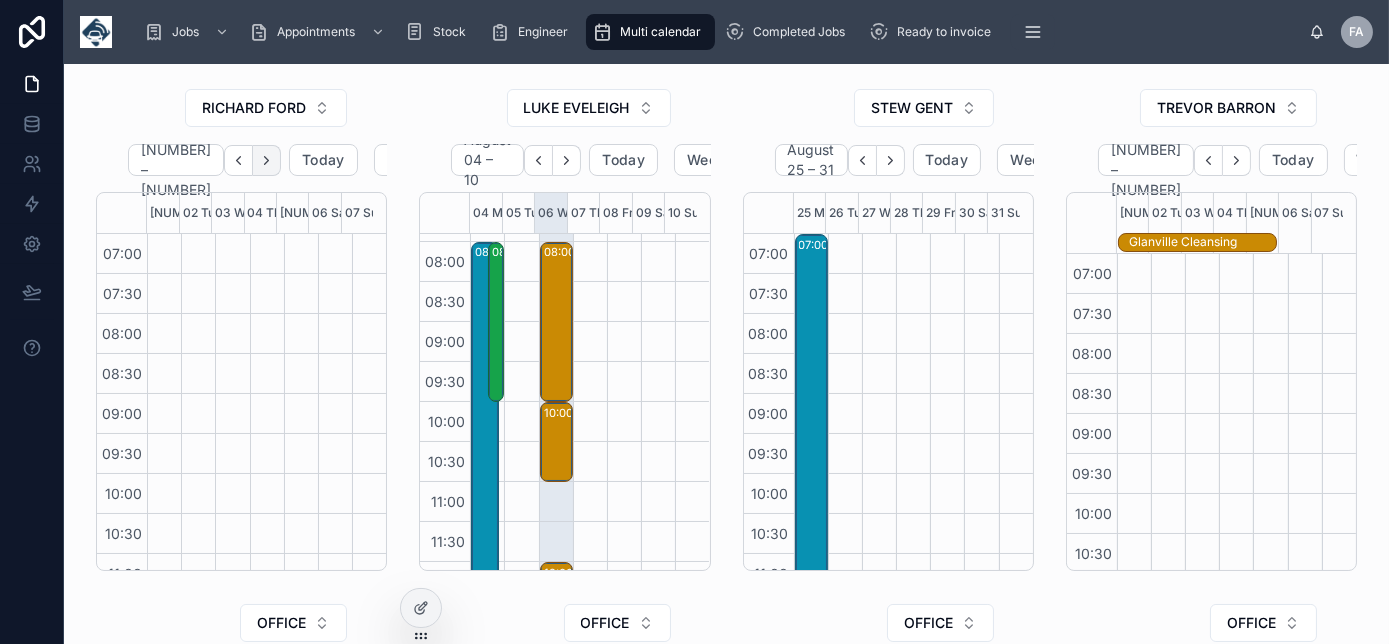 click at bounding box center (267, 160) 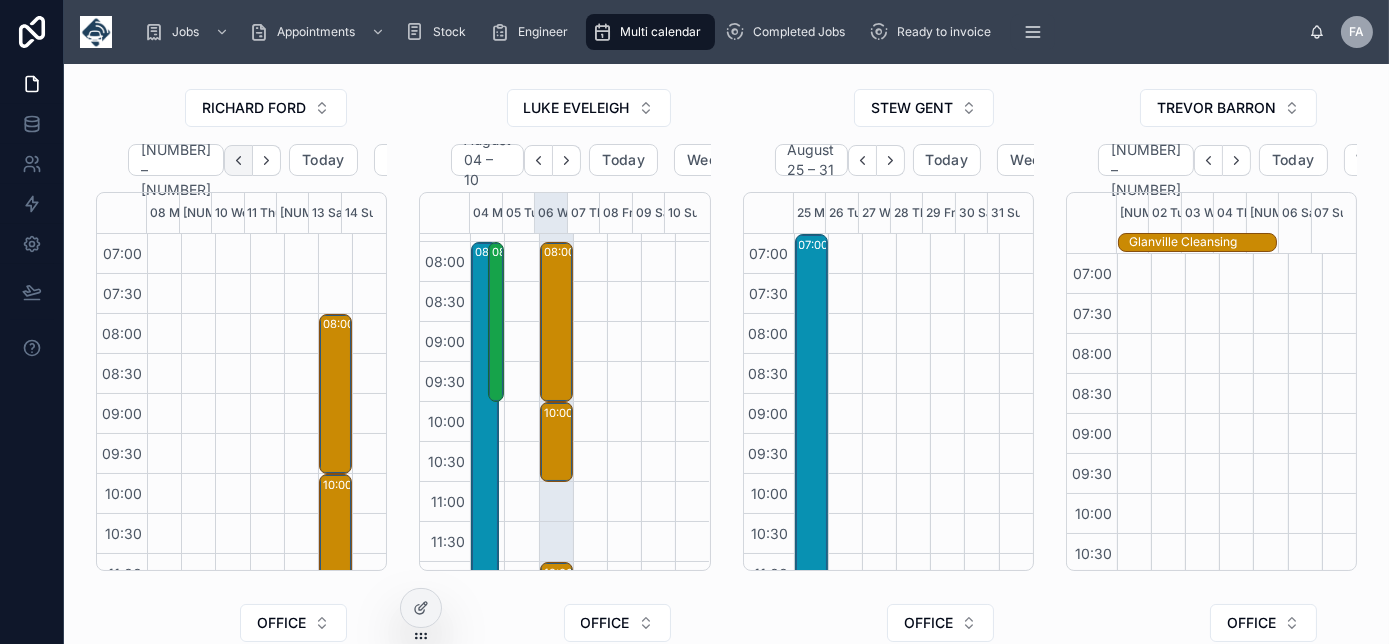 click 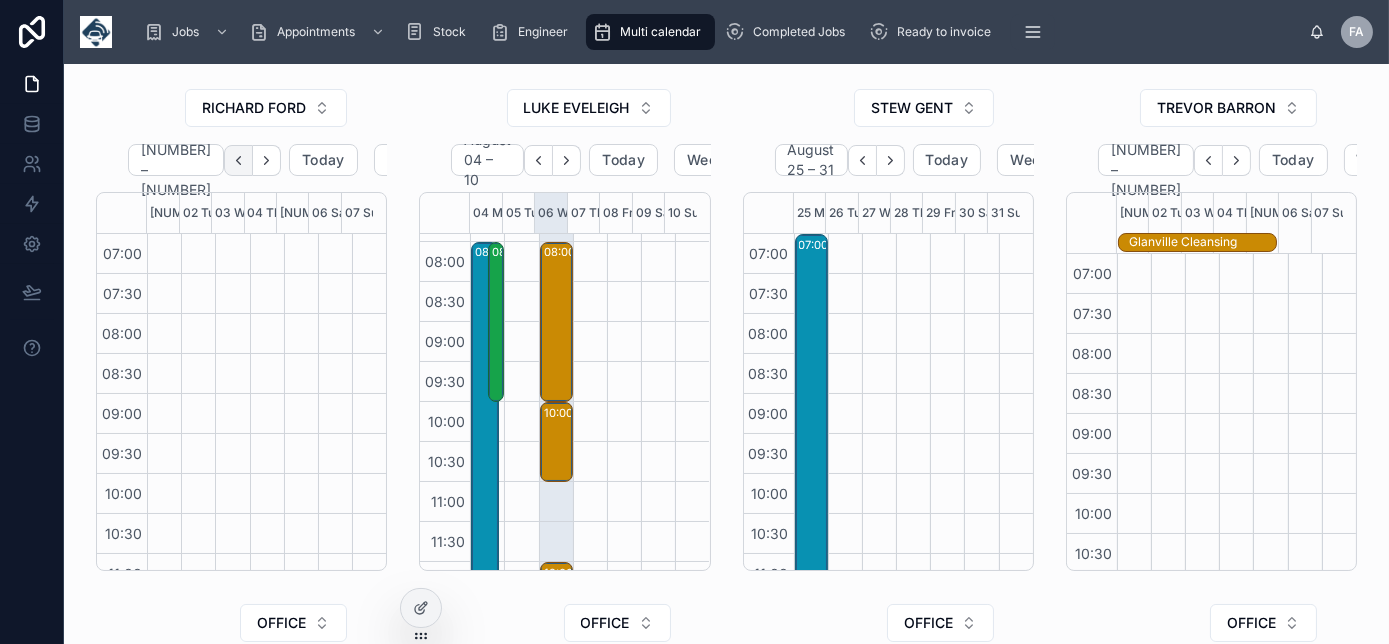 click at bounding box center (238, 160) 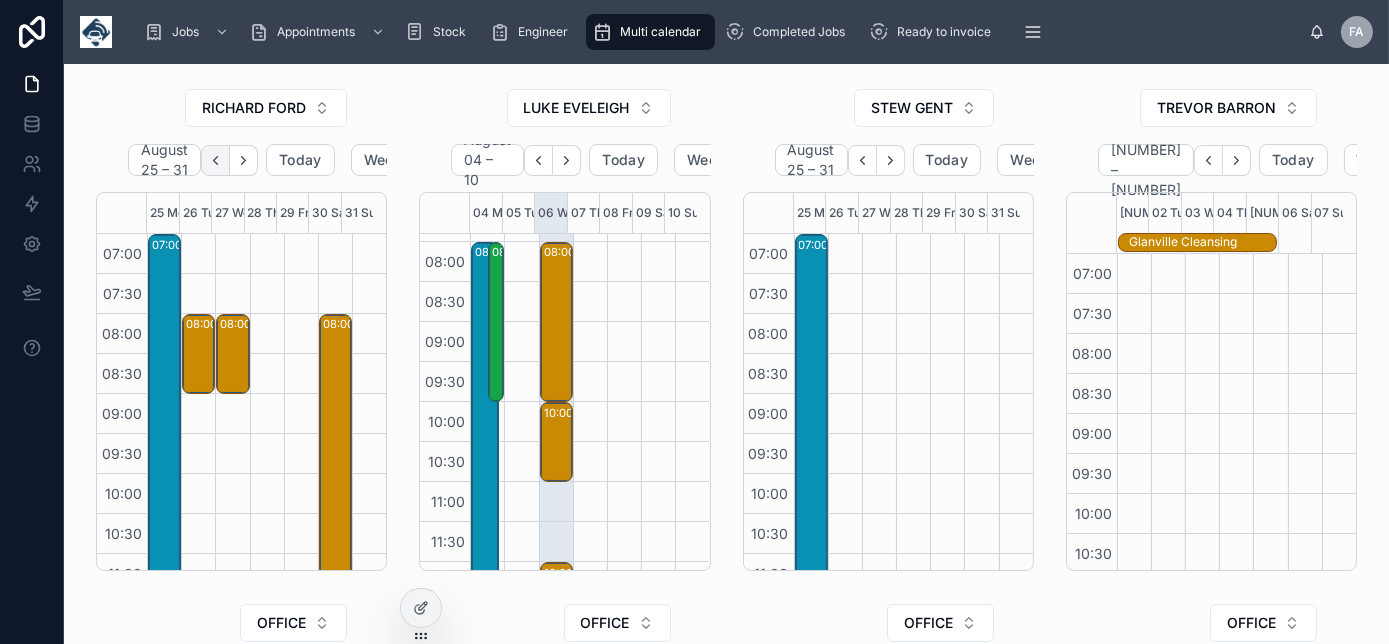 click 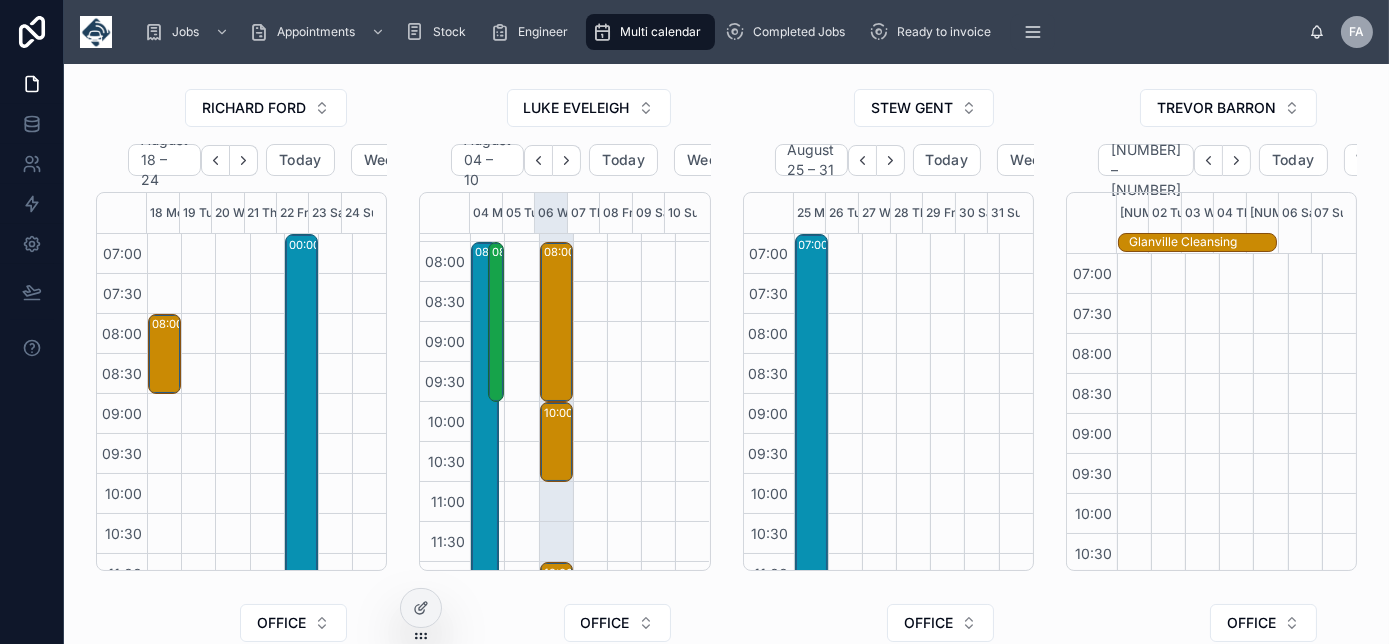 click on "LUKE EVELEIGH" at bounding box center [564, 112] 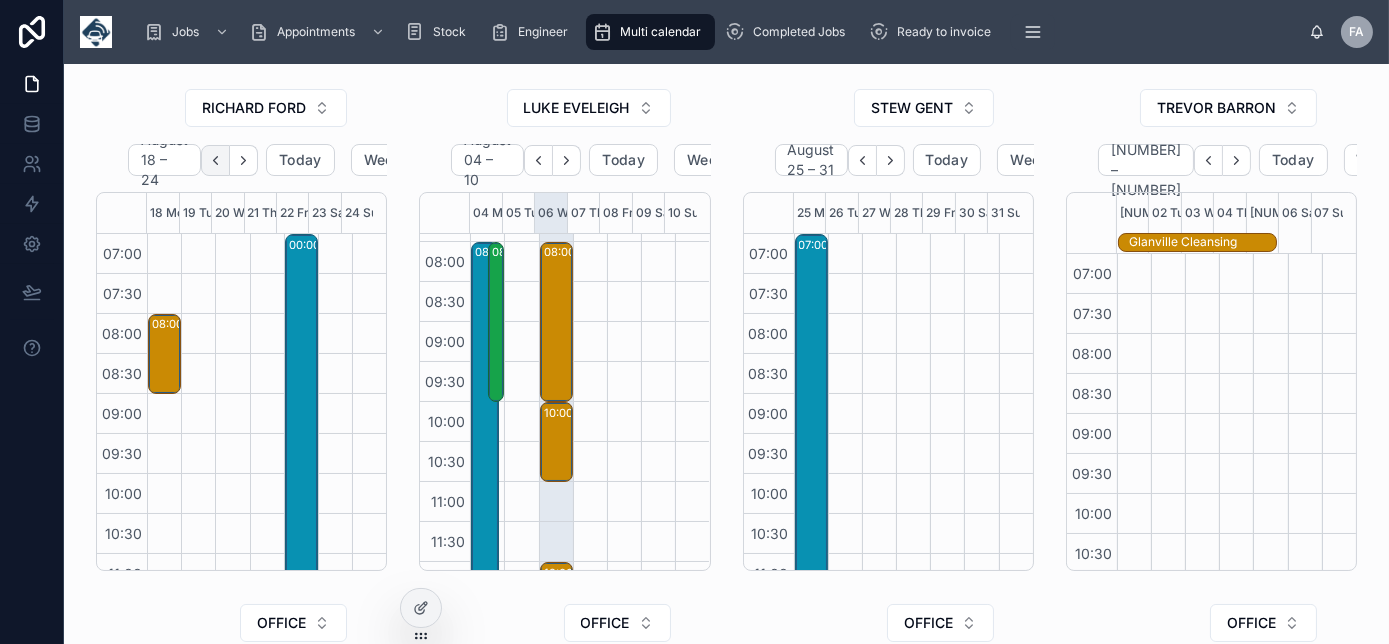 click 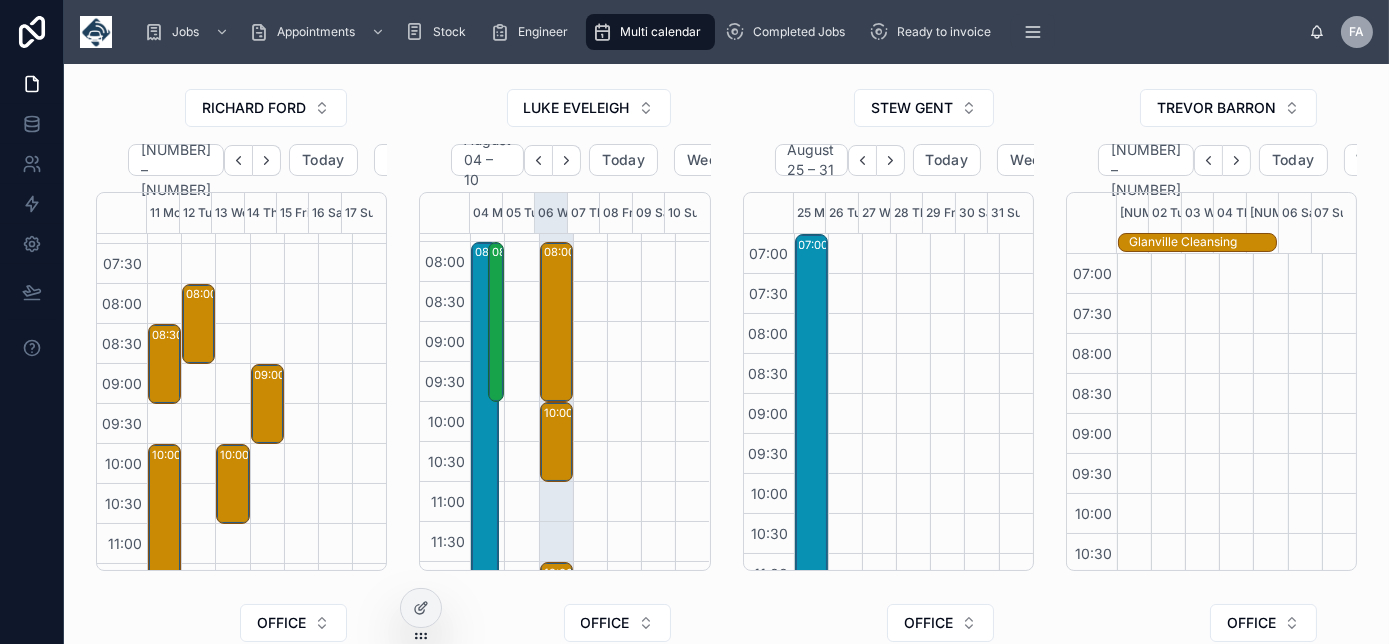 scroll, scrollTop: 0, scrollLeft: 0, axis: both 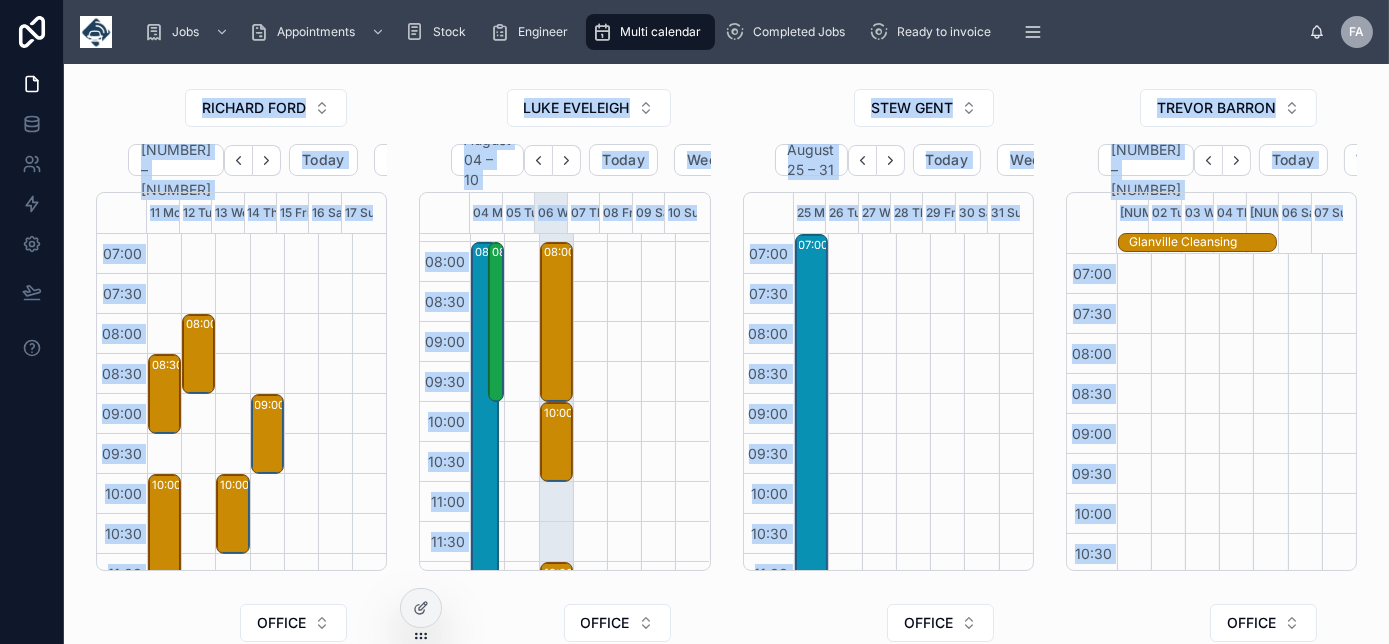 drag, startPoint x: 106, startPoint y: 72, endPoint x: 1370, endPoint y: 565, distance: 1356.7406 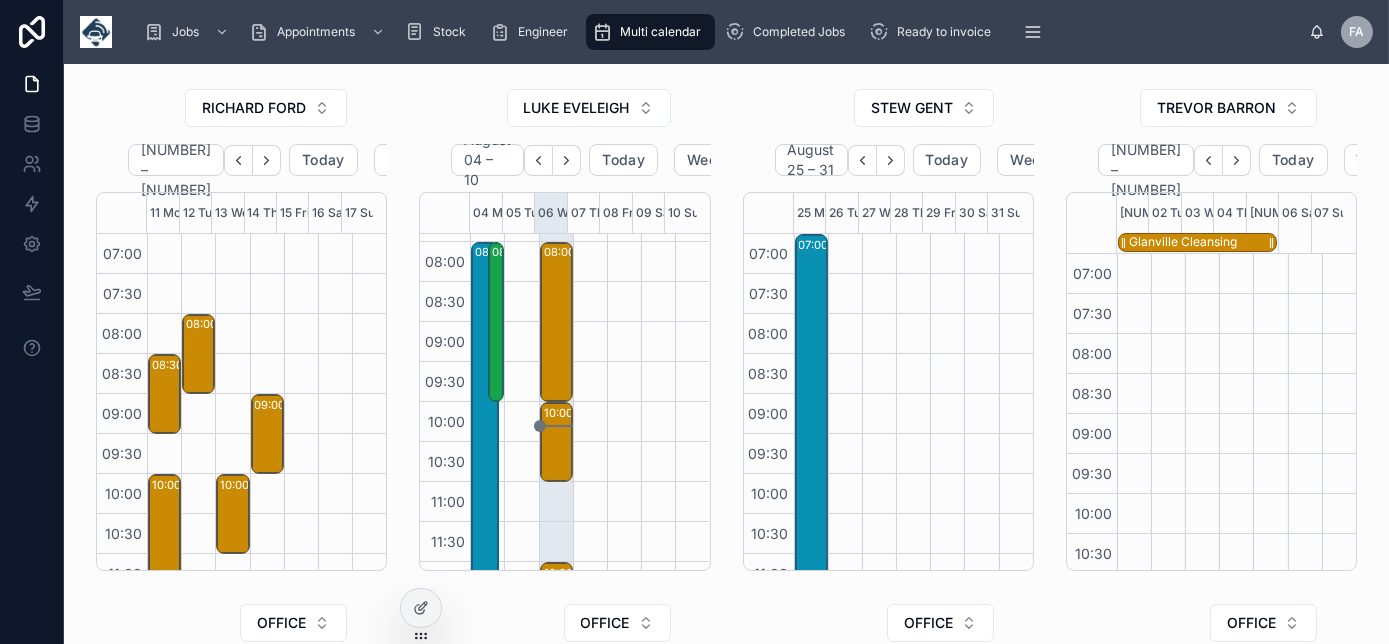 click on "Glanville Cleansing" at bounding box center [1183, 242] 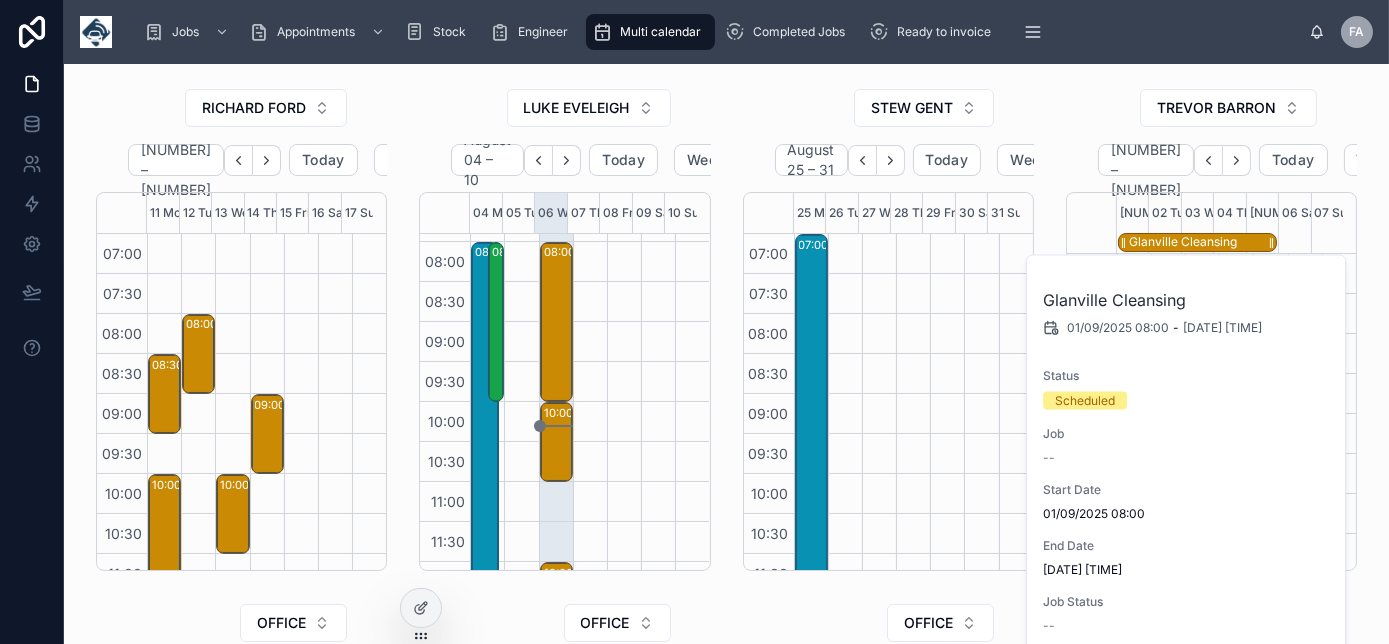 click on "Glanville Cleansing" at bounding box center [1183, 242] 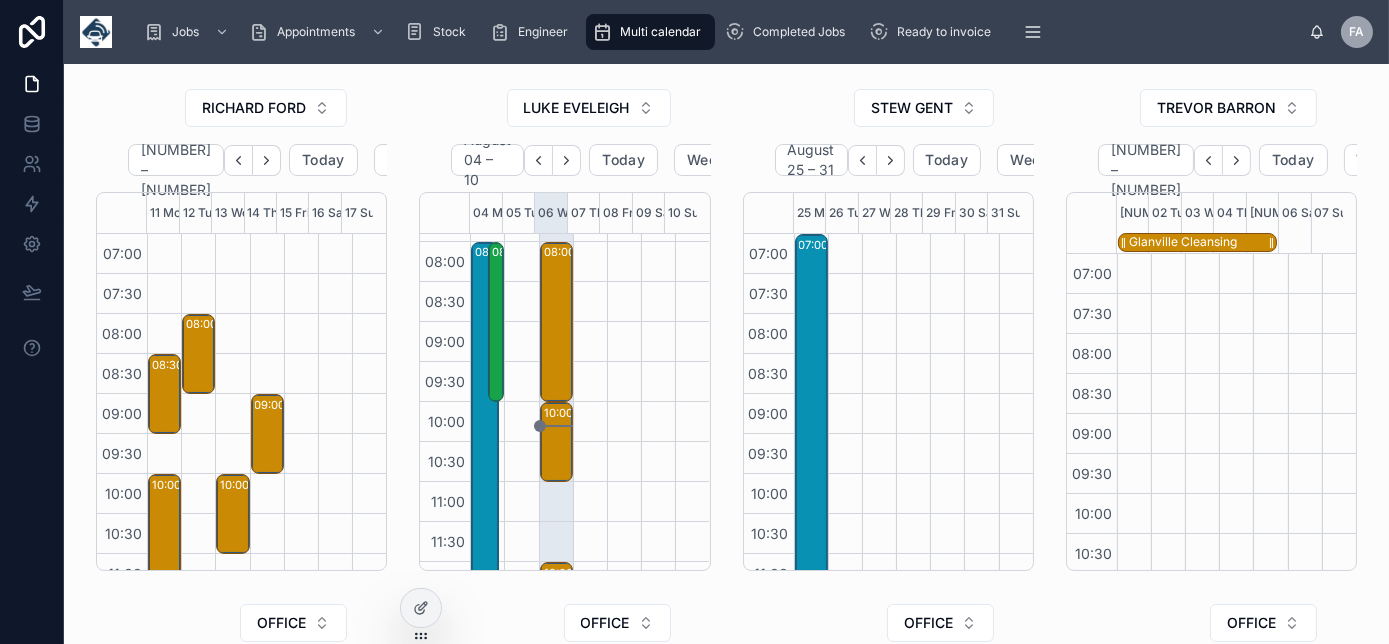 click on "Glanville Cleansing" at bounding box center [1183, 242] 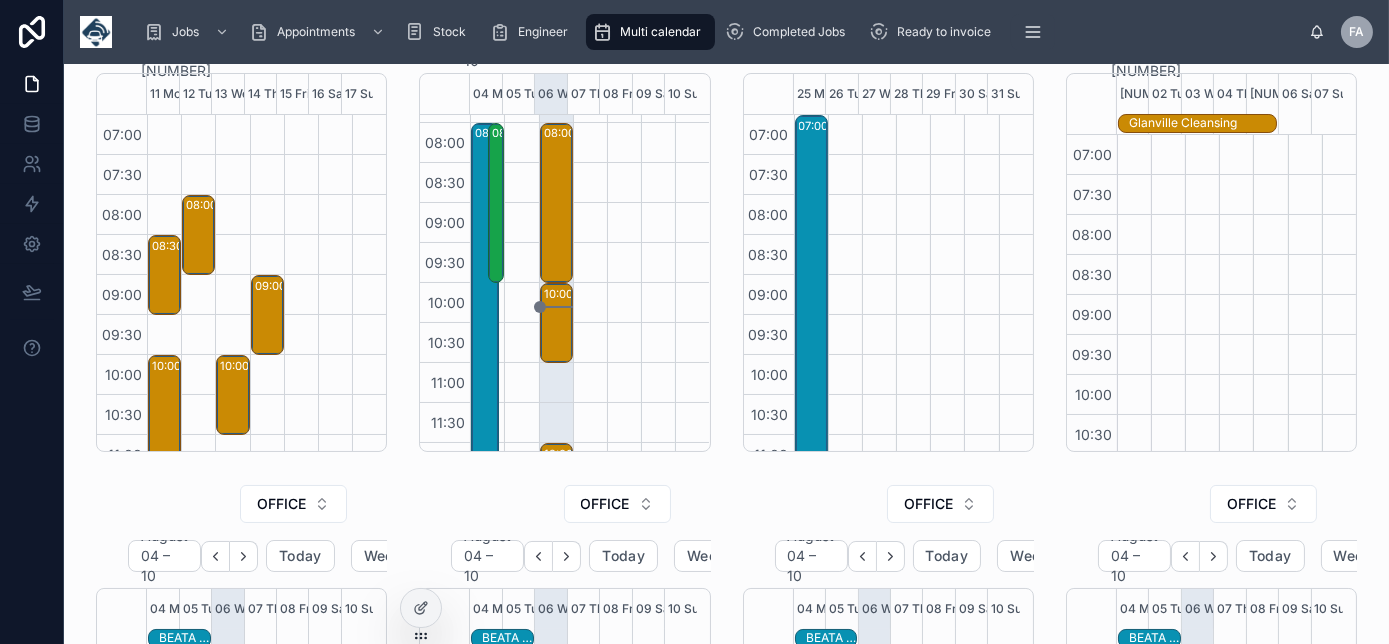 scroll, scrollTop: 138, scrollLeft: 0, axis: vertical 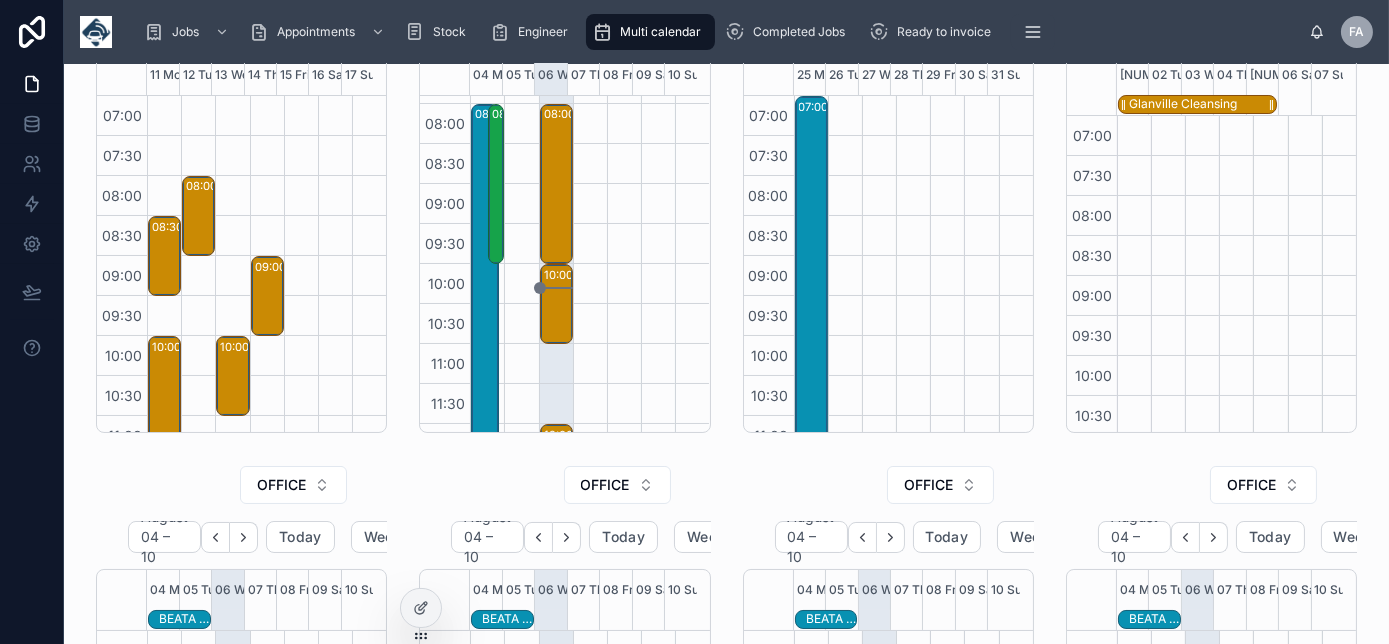 click on "Glanville Cleansing" at bounding box center [1183, 104] 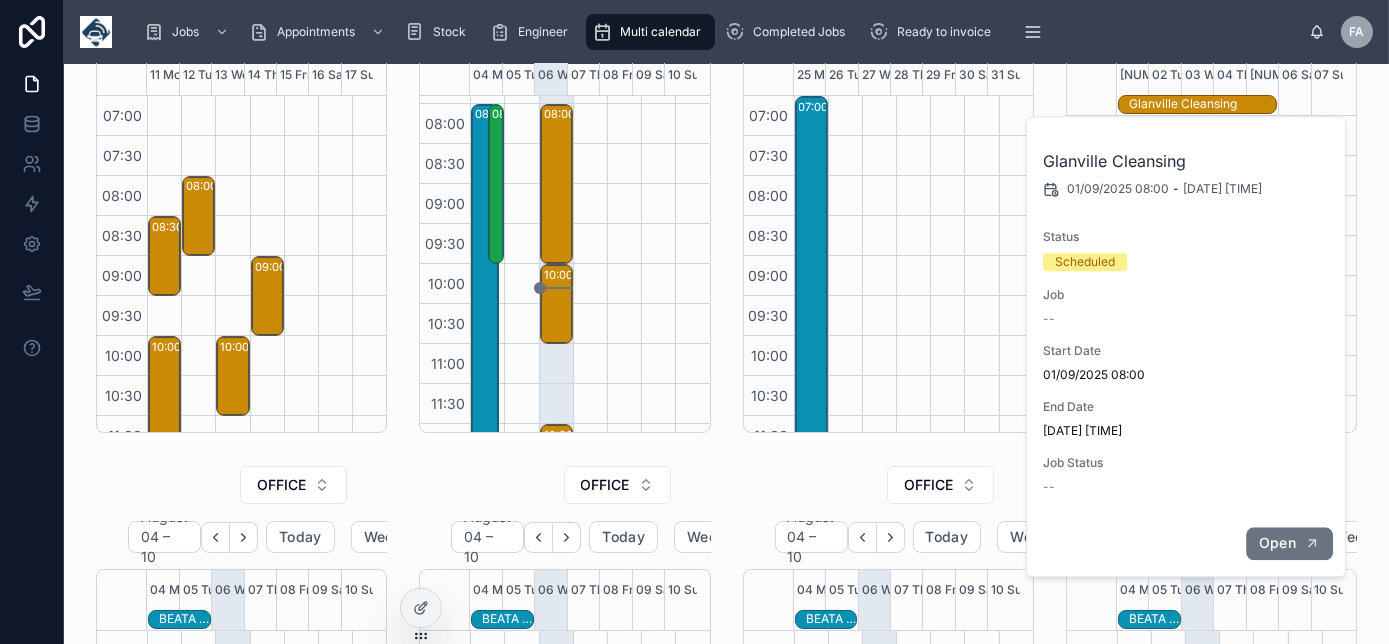 drag, startPoint x: 1290, startPoint y: 536, endPoint x: 1274, endPoint y: 540, distance: 16.492422 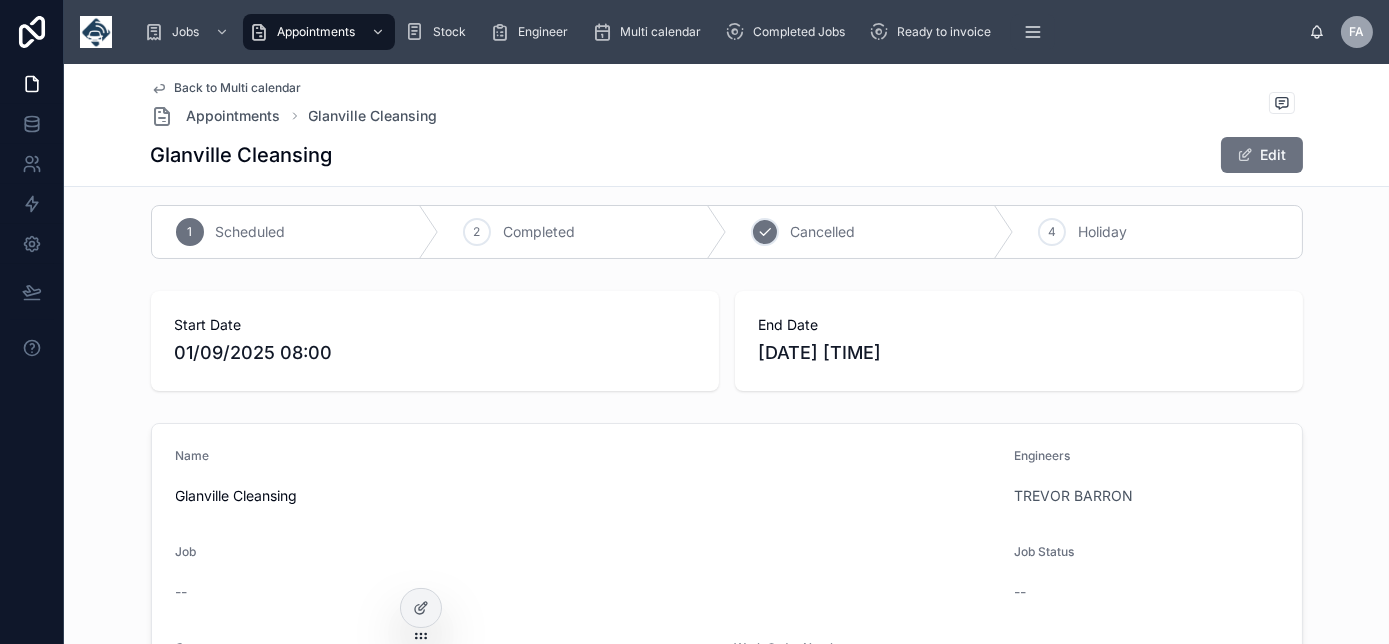 scroll, scrollTop: 0, scrollLeft: 0, axis: both 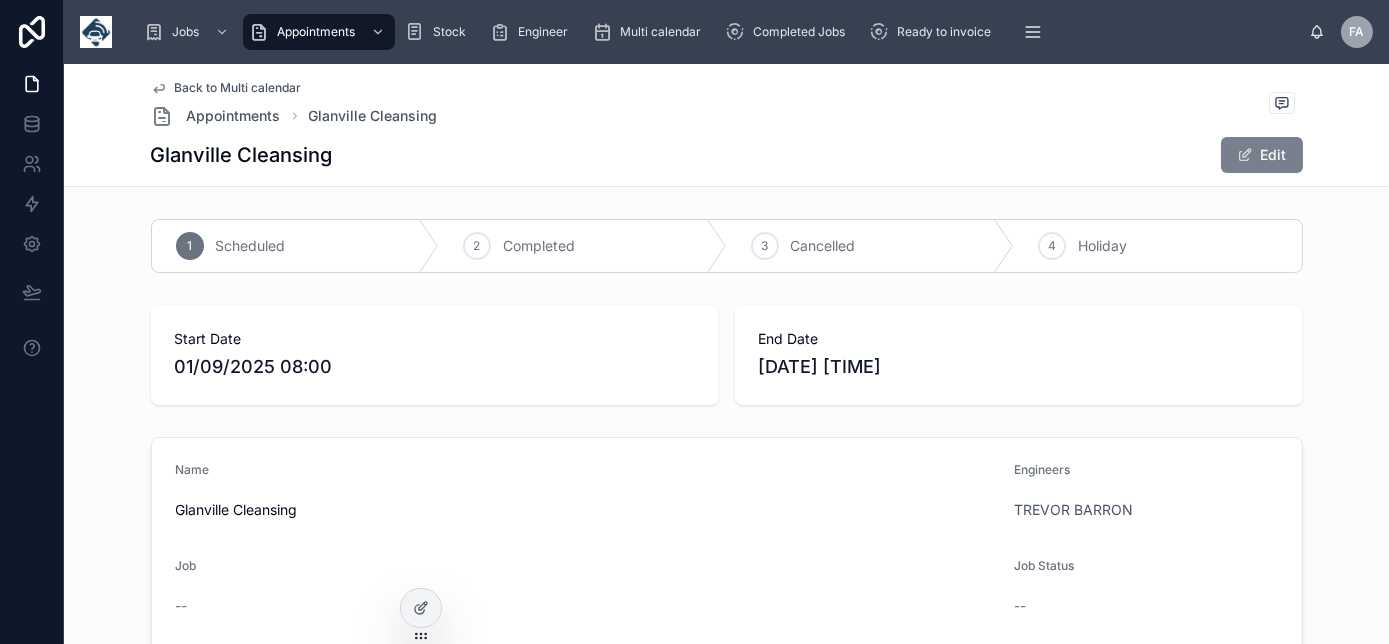 click at bounding box center [1245, 155] 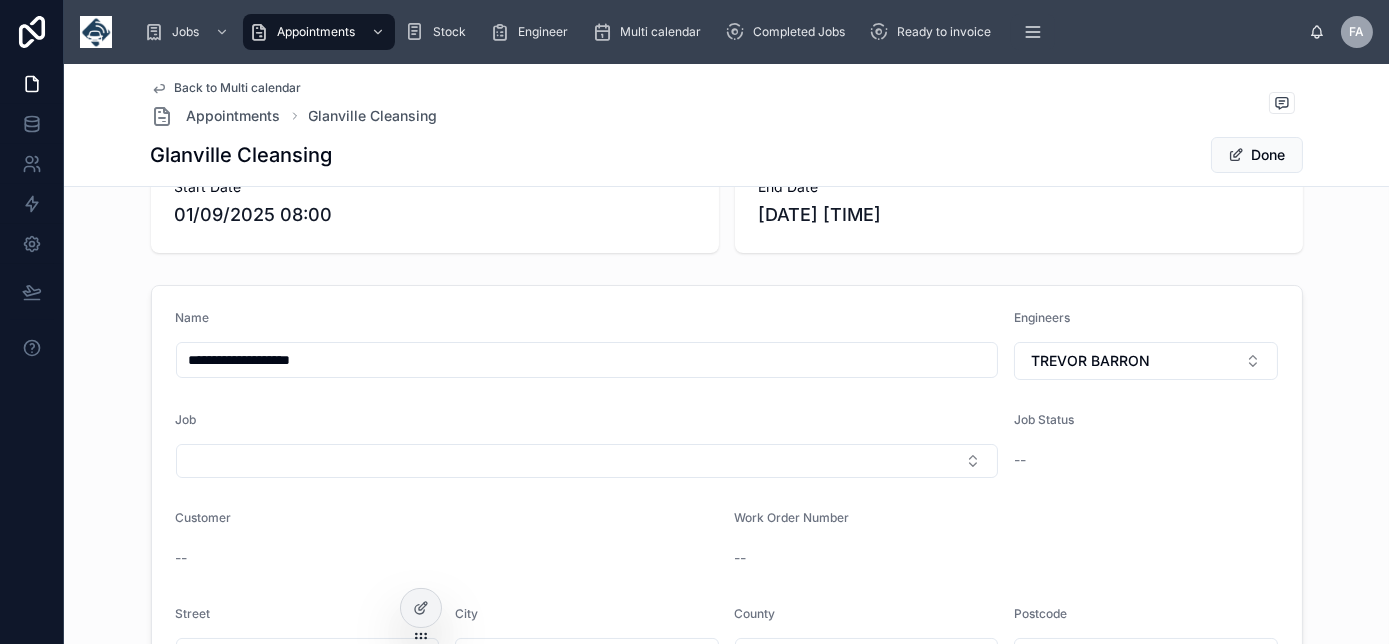 scroll, scrollTop: 90, scrollLeft: 0, axis: vertical 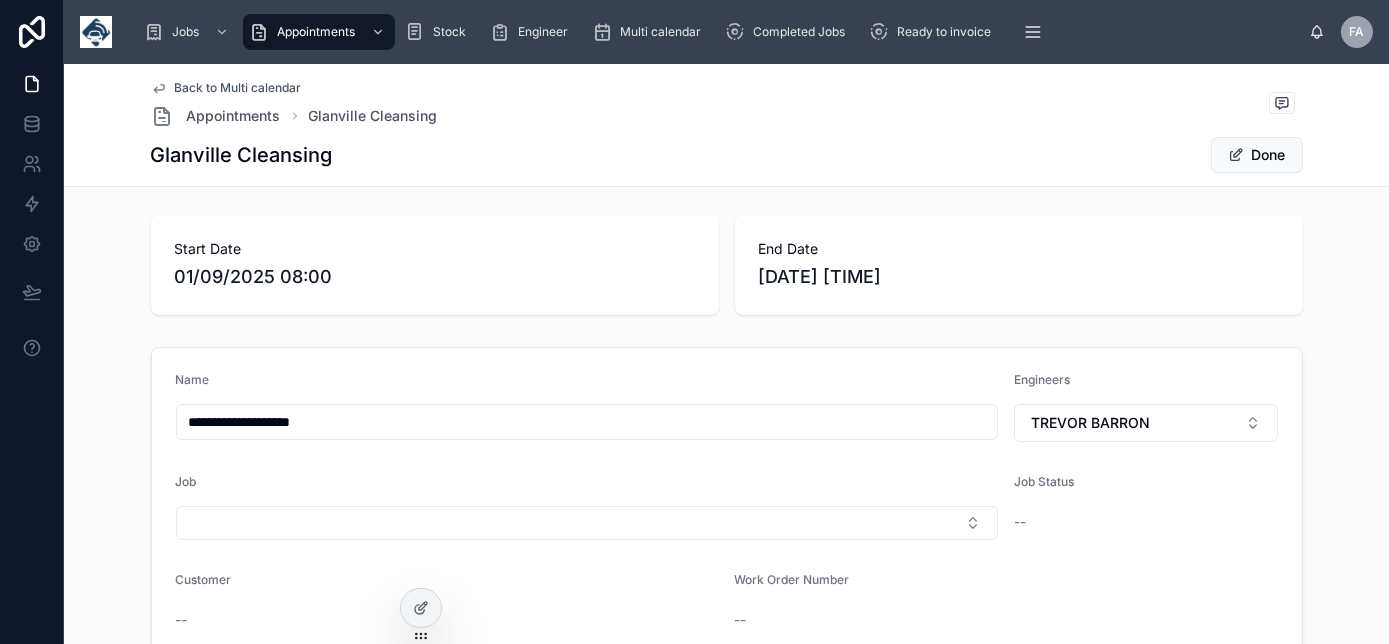 click on "01/09/2025 08:00" at bounding box center (435, 277) 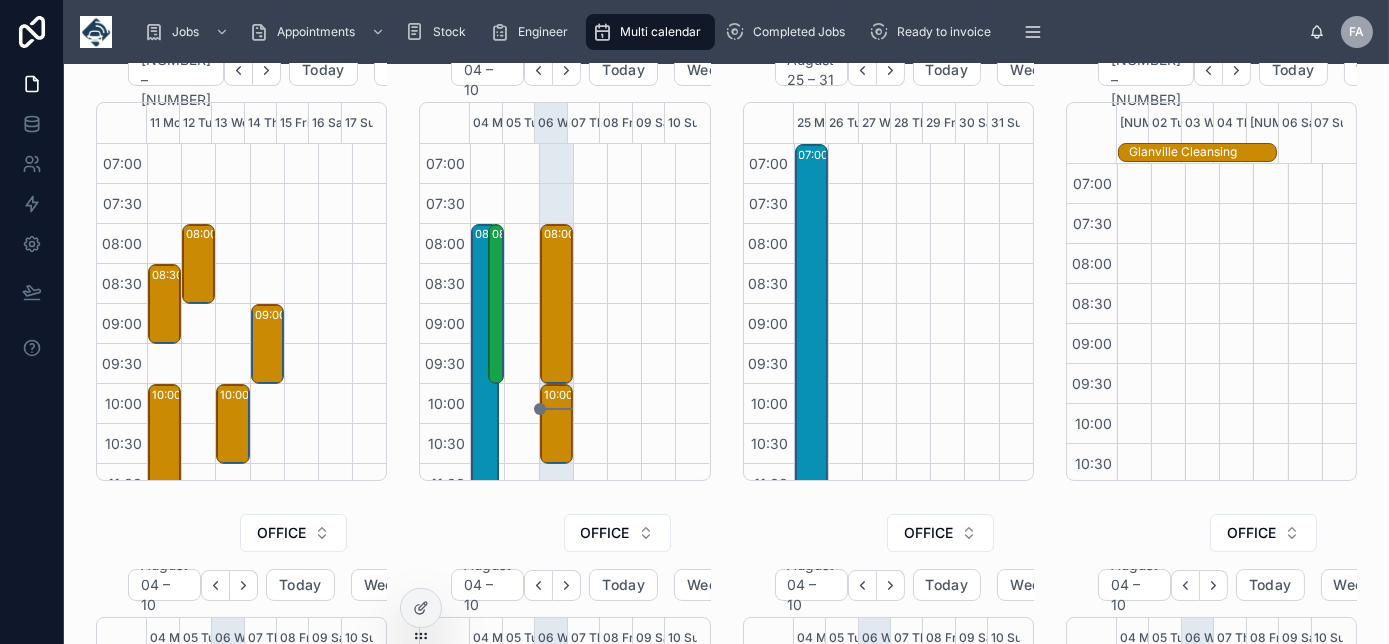scroll, scrollTop: 560, scrollLeft: 0, axis: vertical 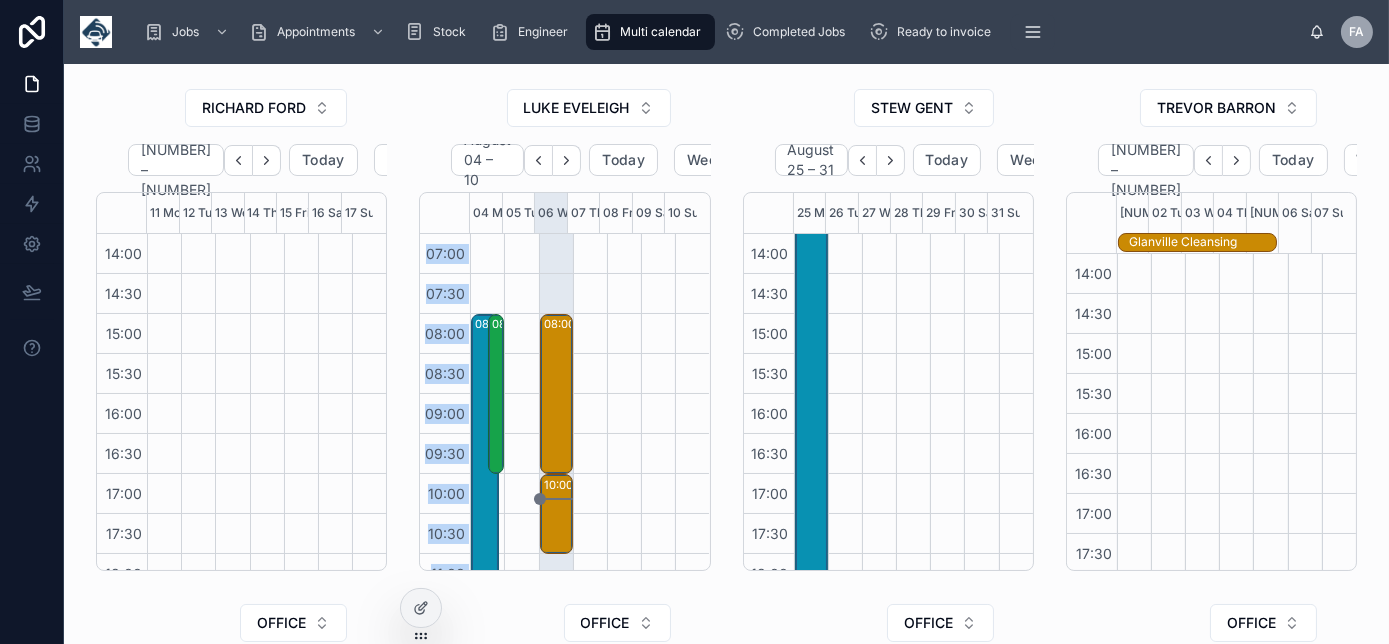 drag, startPoint x: 710, startPoint y: 200, endPoint x: 600, endPoint y: 438, distance: 262.19077 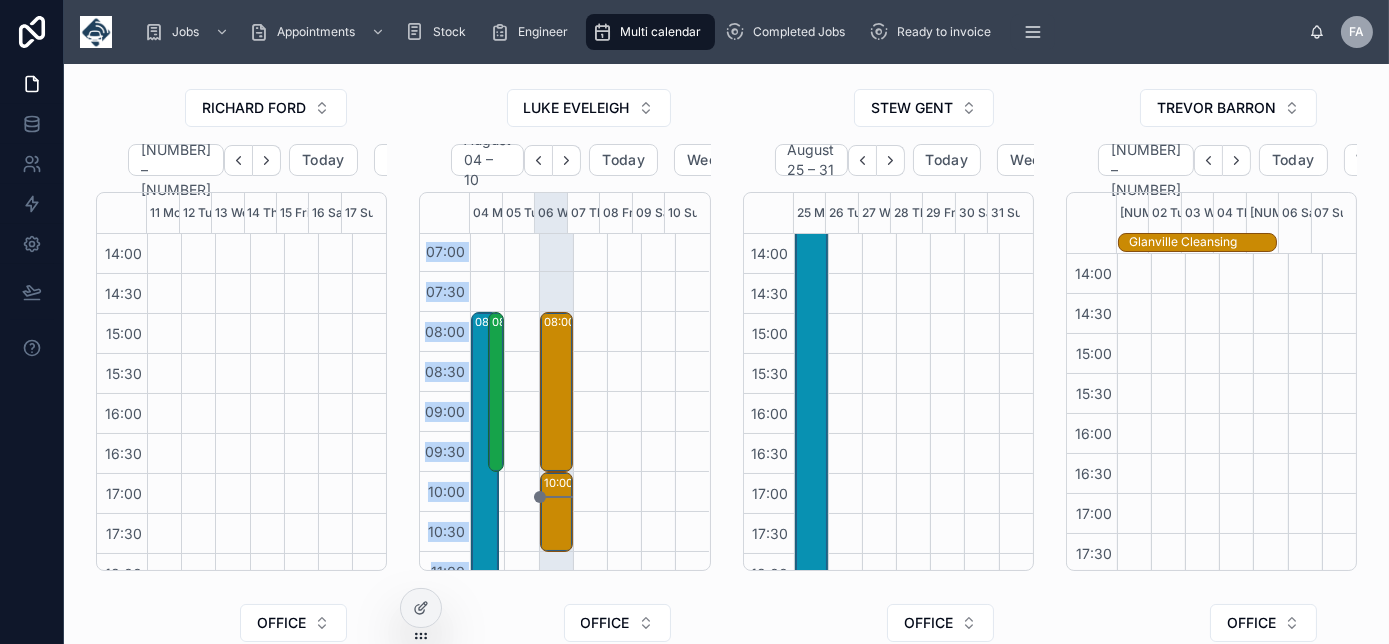scroll, scrollTop: 0, scrollLeft: 0, axis: both 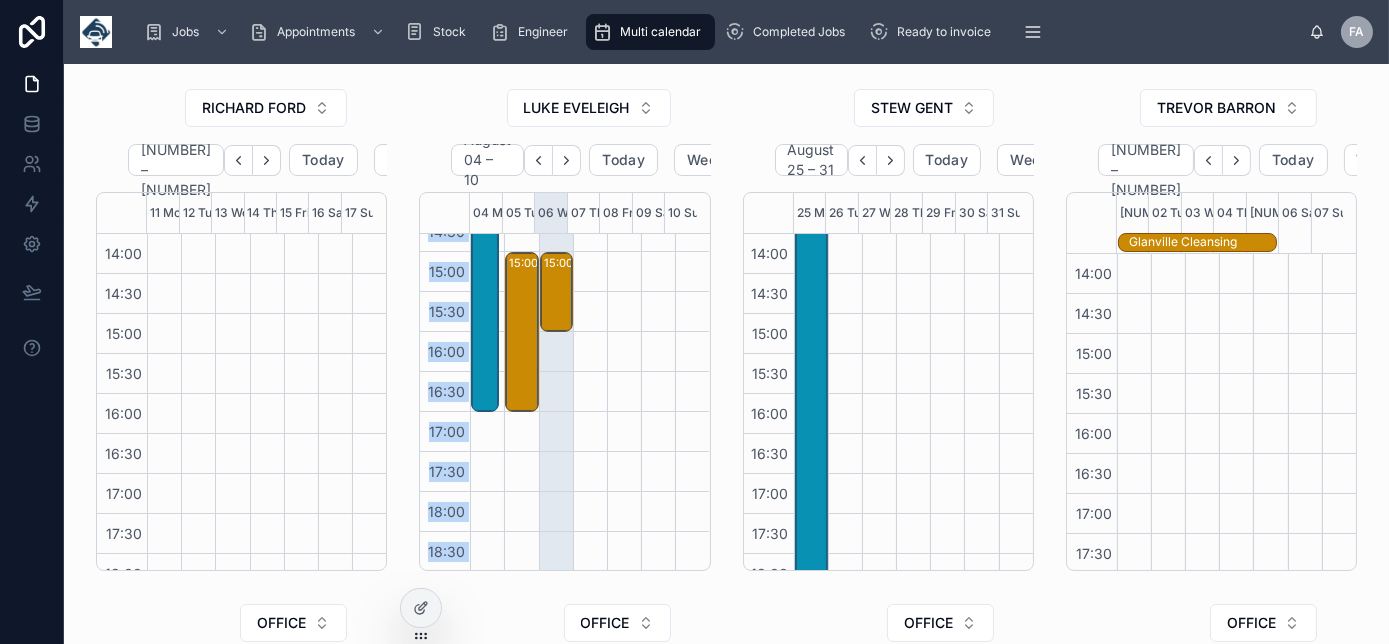 click on "[FIRST] [LAST] [MONTH] [NUMBER] – [NUMBER] Today Week 04 Mon 05 Tue 06 Wed 07 Thu 08 Fri 09 Sat 10 Sun 07:00 07:30 08:00 08:30 09:00 09:30 10:00 10:30 11:00 11:30 12:00 12:30 13:00 13:30 14:00 14:30 15:00 15:30 16:00 16:30 17:00 17:30 18:00 18:30 08:00 – 17:00 No work today 08:00 – 10:00 Hywel Dda University Health Board - 00322309 - ADD ON TN360 X 2 VT101 OBD Y SPLITTER - [POSTCODE] 15:00 – 17:00 **** 3pm attendance **** Runtech Ltd - 00322649 - 1x SVC VT5500C - [CITY] 761881 4600005665 Warranty - [POSTCODE] 08:00 – 10:00 **** 8AM timed appointment **** Price Fencing and Landscaping ltd - 00322469 - ATF - DIR - 2 X VT101 - [POSTCODE] 10:00 – 11:00 The British Red Cross Society - 00322852 - NK14DGY - Removal of tracking - [POSTCODE] 12:00 – 14:00 Solar Windows Ltd - 00322322 - 2 repair reattach 2 FFC's - [POSTCODE] 15:00 – 16:00 After 3pm attendance - nationwide platforms - 00321754 - 1 x Service Call - BV72NNT 758897 Tracking Number: 155039865827675 - [POSTCODE]" at bounding box center (564, 329) 